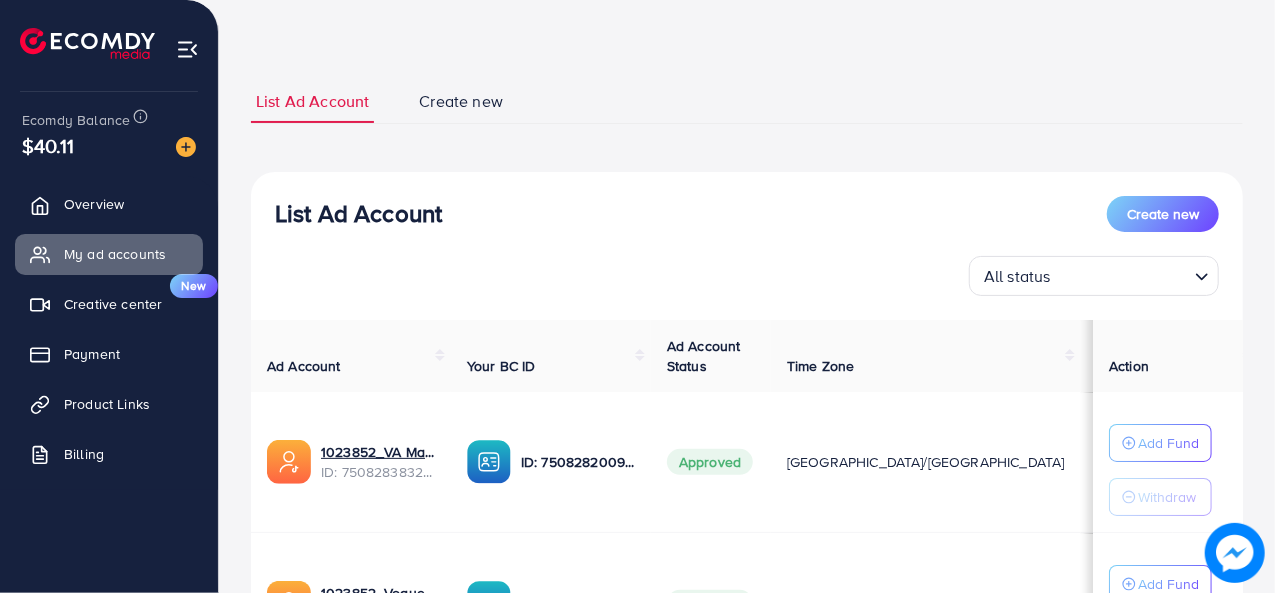scroll, scrollTop: 100, scrollLeft: 0, axis: vertical 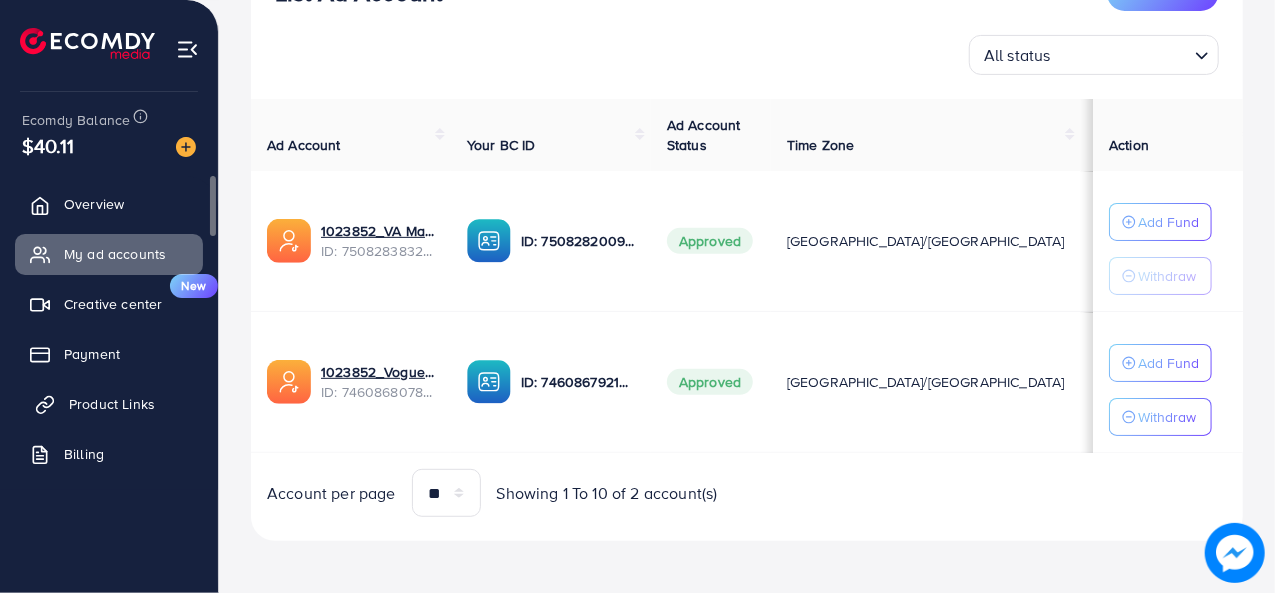 click on "Product Links" at bounding box center (112, 404) 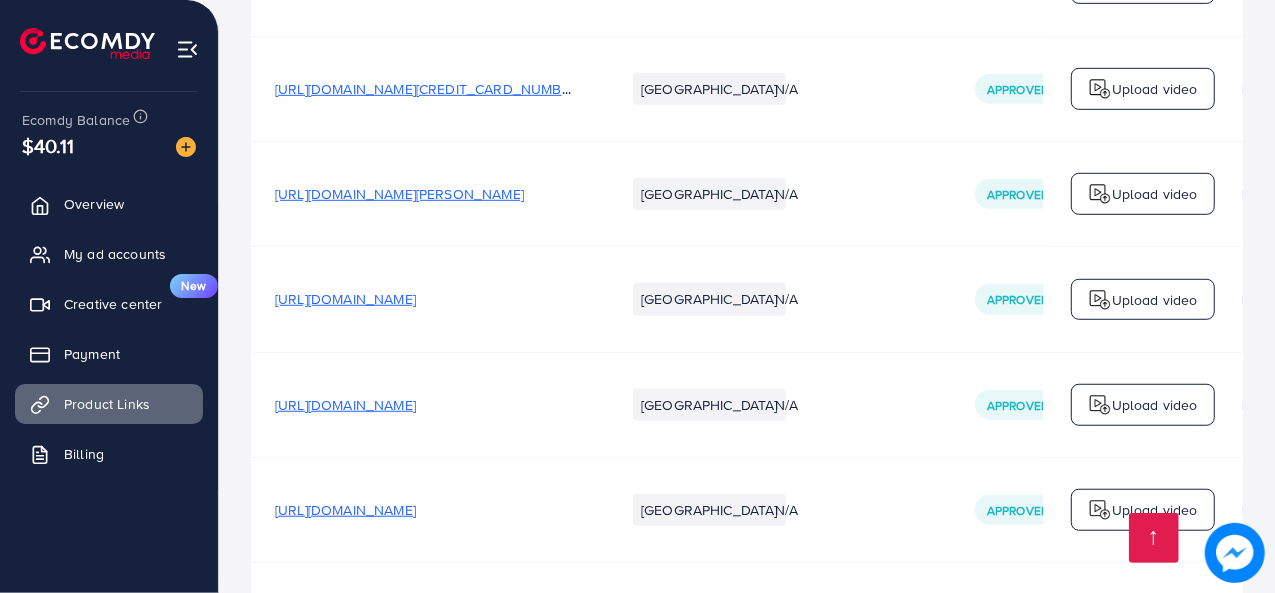 scroll, scrollTop: 4700, scrollLeft: 0, axis: vertical 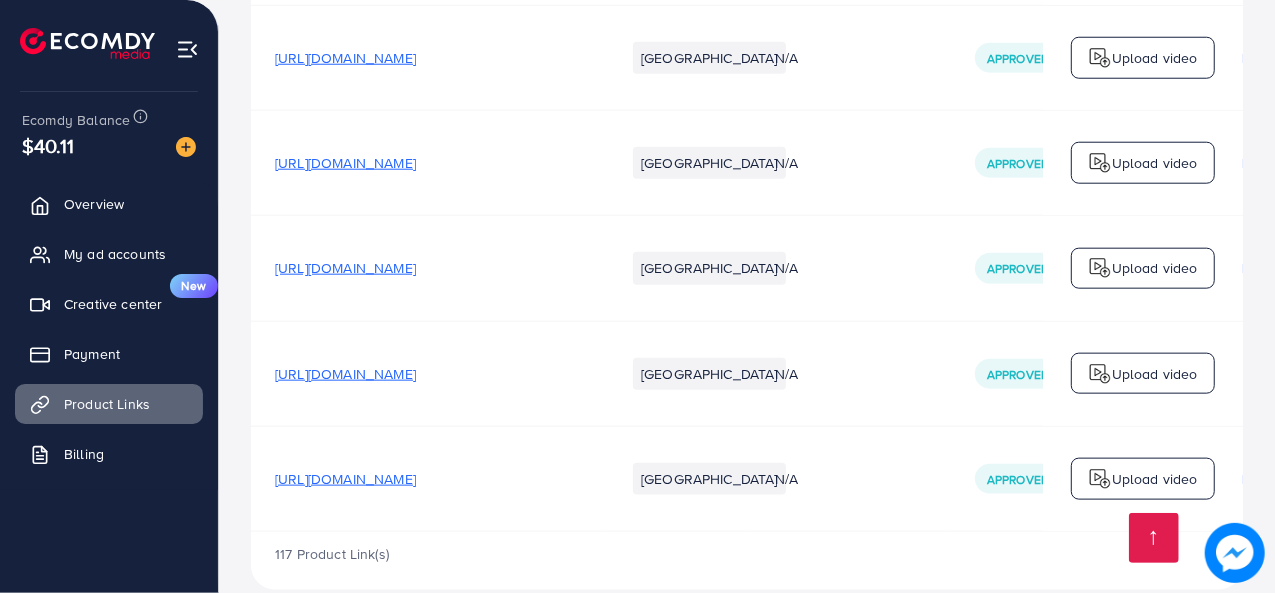 click on "[URL][DOMAIN_NAME]" at bounding box center [345, 479] 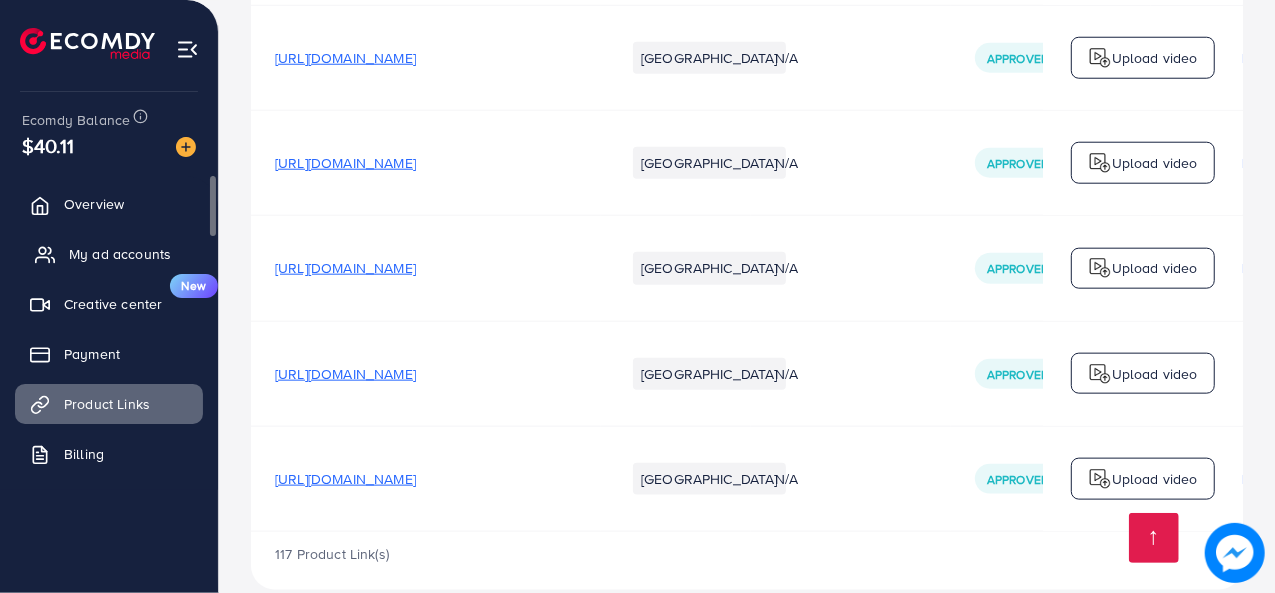 click on "My ad accounts" at bounding box center [120, 254] 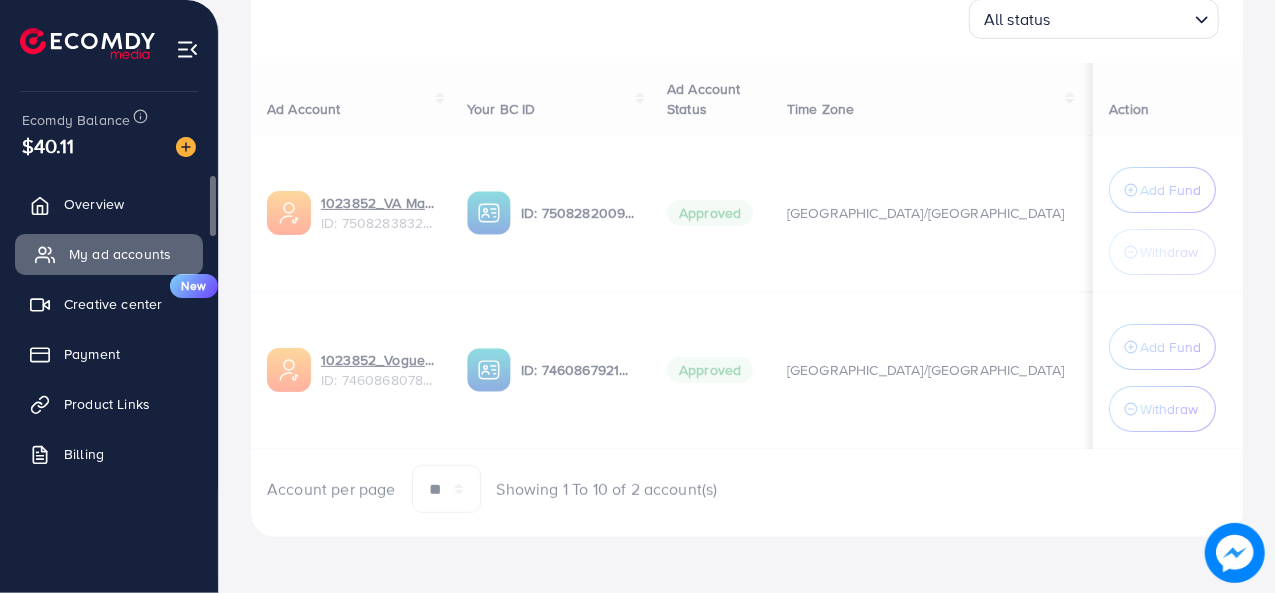scroll, scrollTop: 0, scrollLeft: 0, axis: both 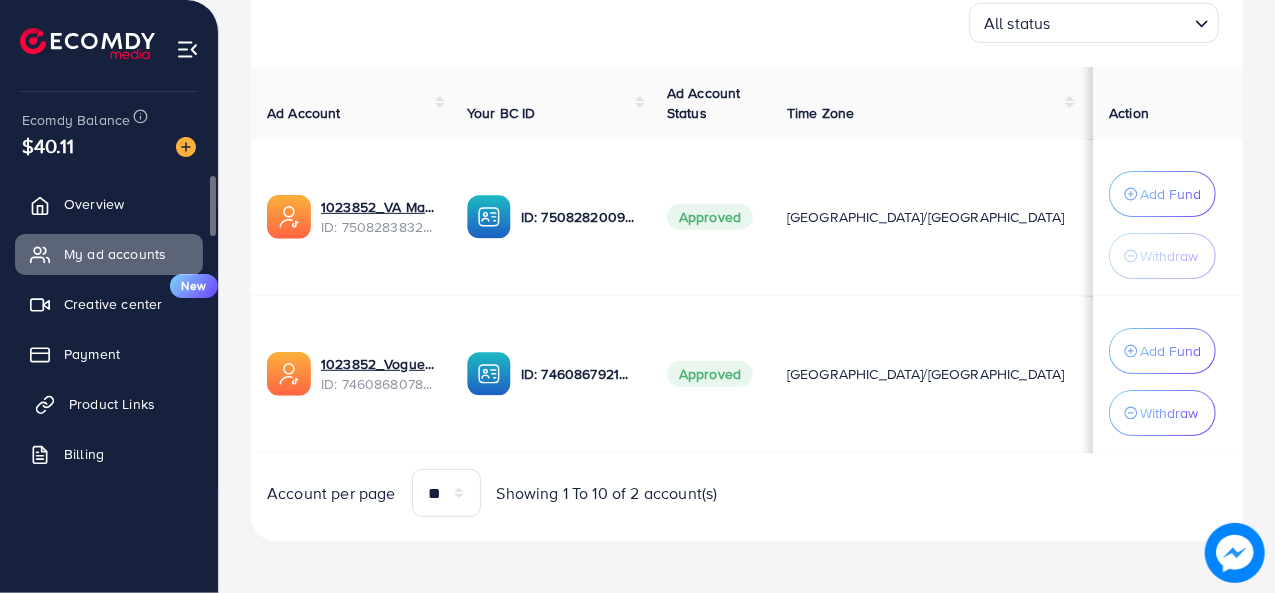 click on "Product Links" at bounding box center [112, 404] 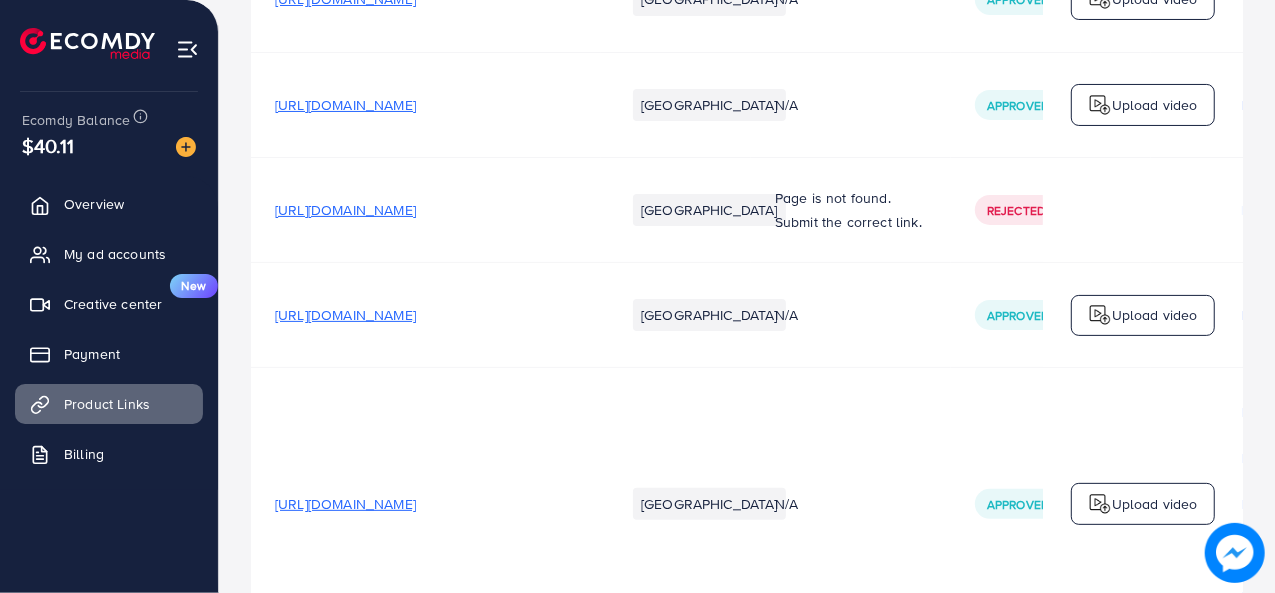 scroll, scrollTop: 0, scrollLeft: 0, axis: both 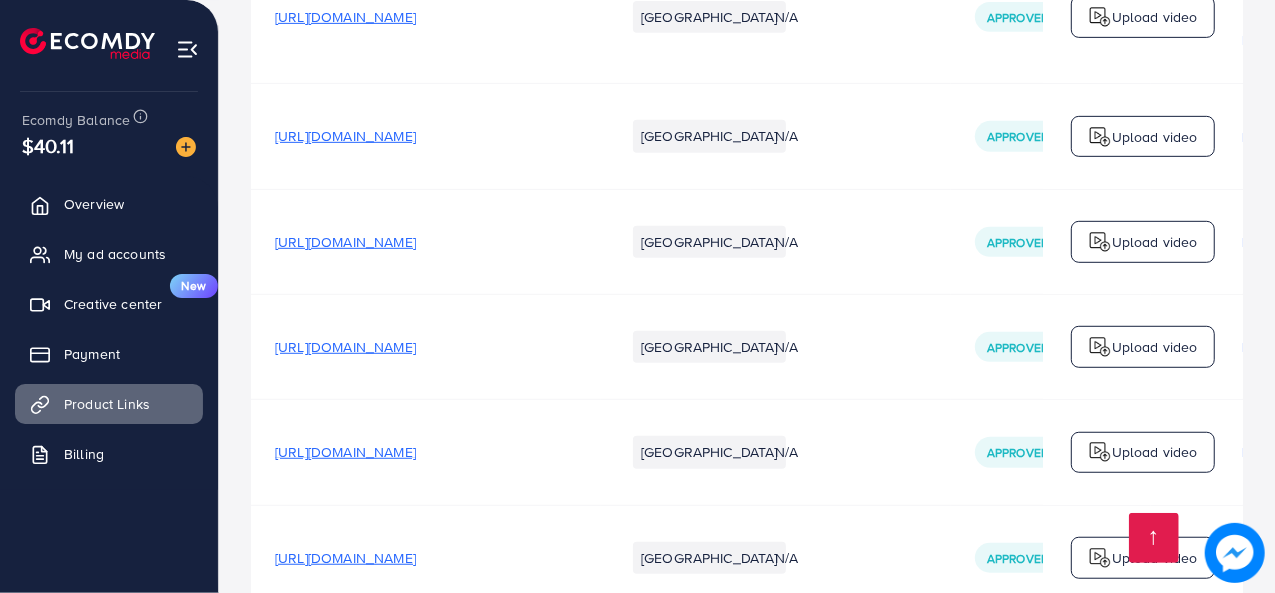 click on "[URL][DOMAIN_NAME]" at bounding box center (345, 558) 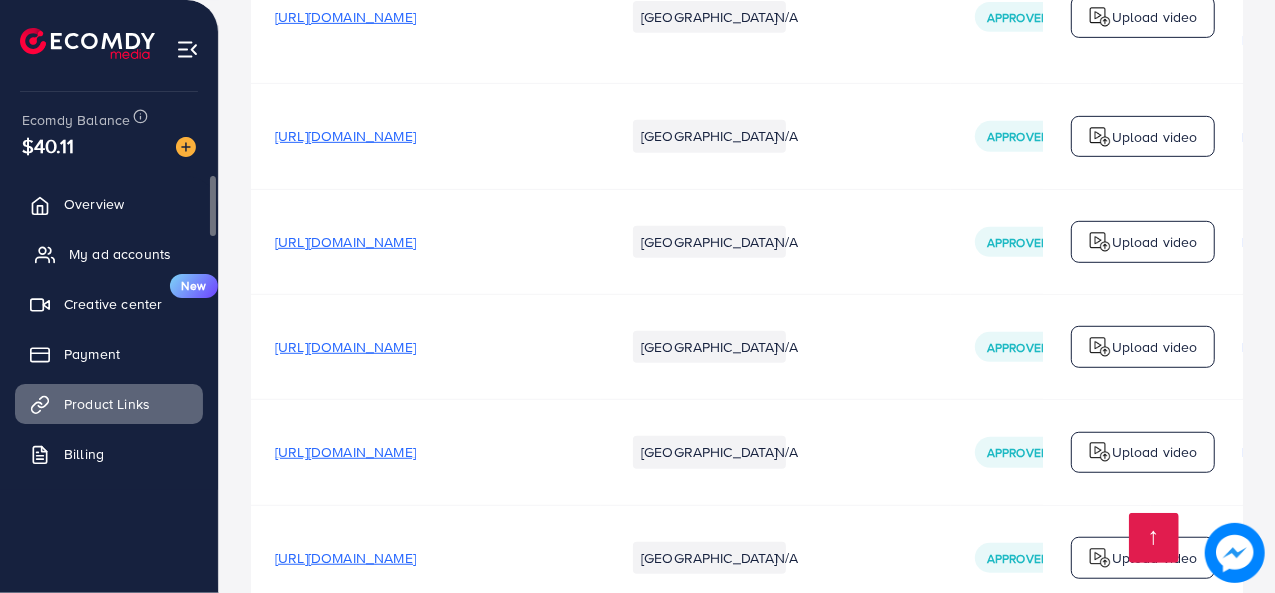 click on "My ad accounts" at bounding box center (120, 254) 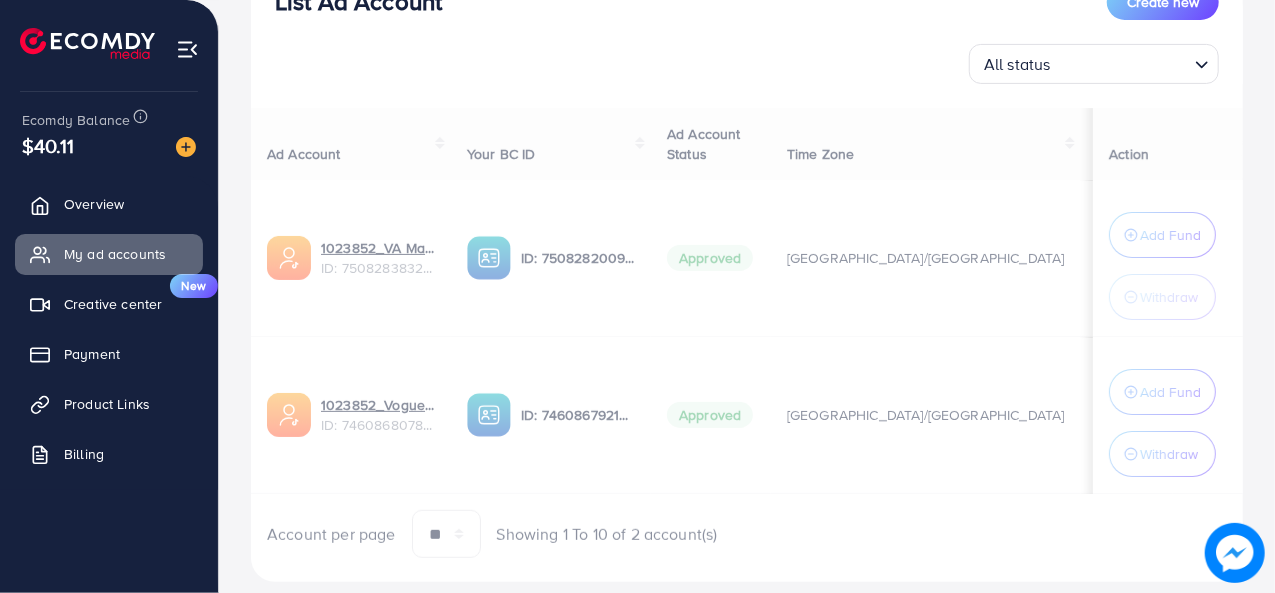 scroll, scrollTop: 321, scrollLeft: 0, axis: vertical 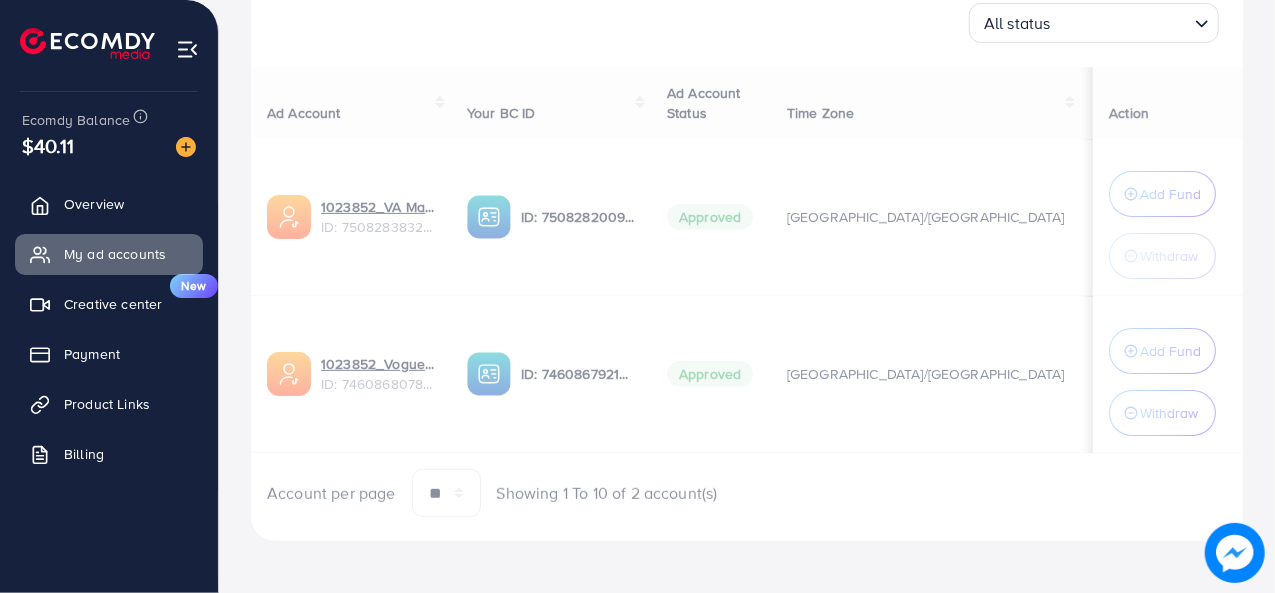 click on "Ad Account Your BC ID Ad Account Status Time Zone Cost Balance Action            1023852_VA May_1748158575054  ID: 7508283832807030785 ID: 7508282009928794119  Approved   [GEOGRAPHIC_DATA]/[GEOGRAPHIC_DATA]   $992.65   $0   Add Fund   Withdraw       1023852_Vogue [US_STATE] Ads Account_1737118722760  ID: 7460868078843363329 ID: 7460867921045143569  Approved   Asia/[GEOGRAPHIC_DATA]   $10614.79   $15.67   Add Fund   Withdraw           Account per page  ** ** ** ***  Showing 1 To 10 of 2 account(s)" at bounding box center (747, 292) 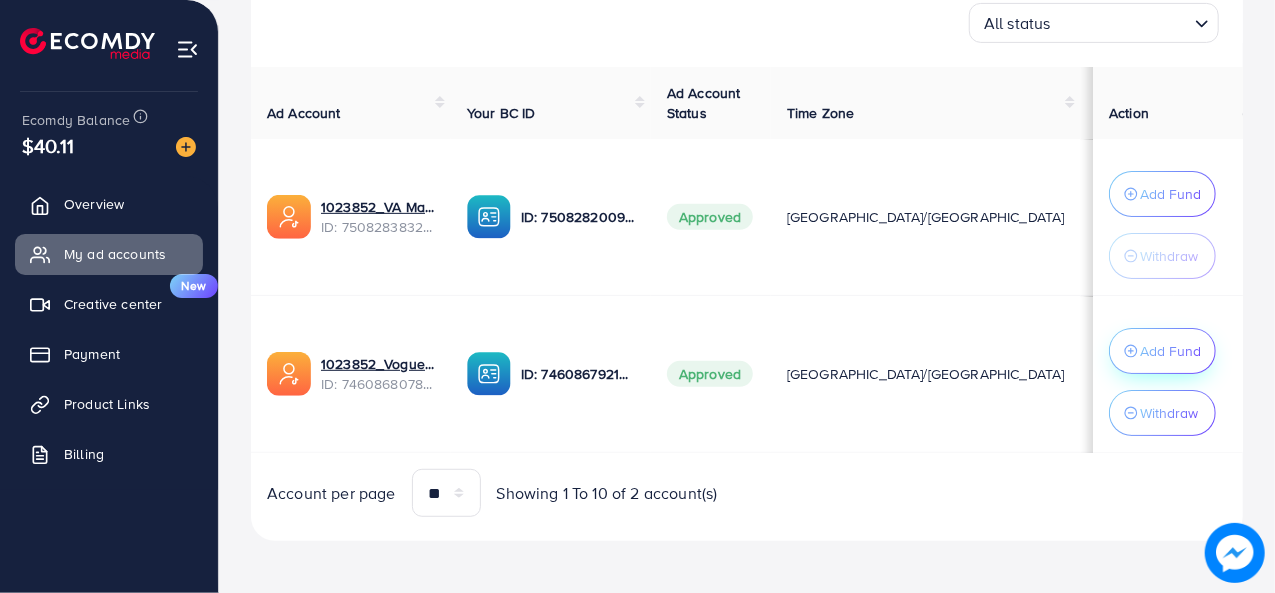 click on "Add Fund" at bounding box center [1170, 194] 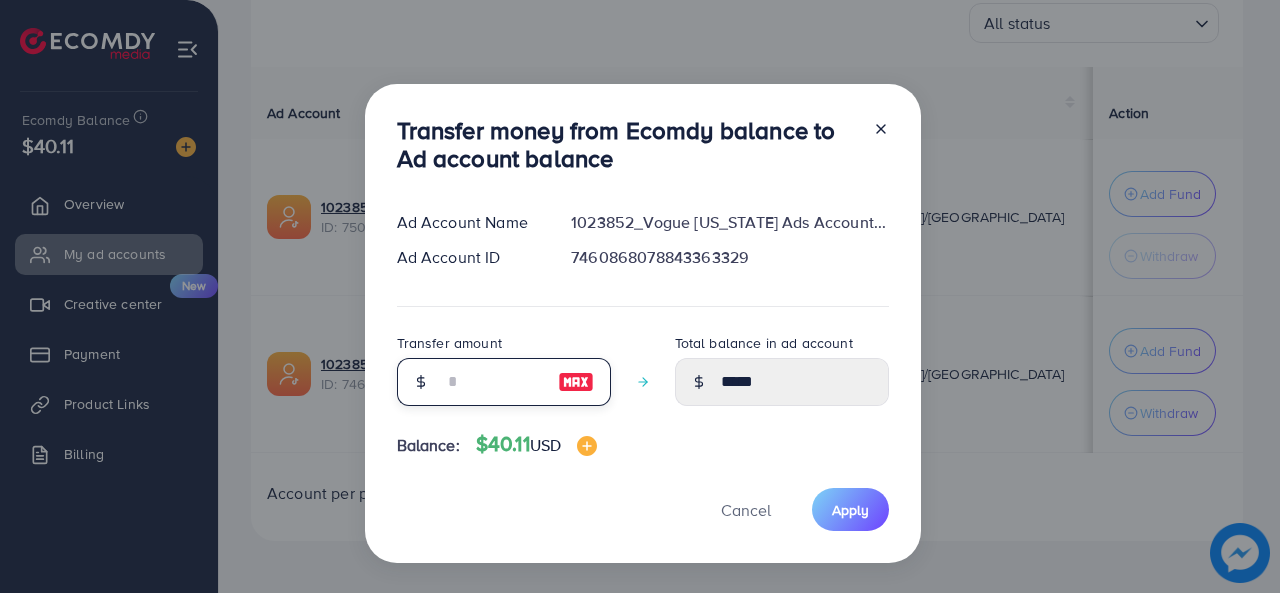click at bounding box center [493, 382] 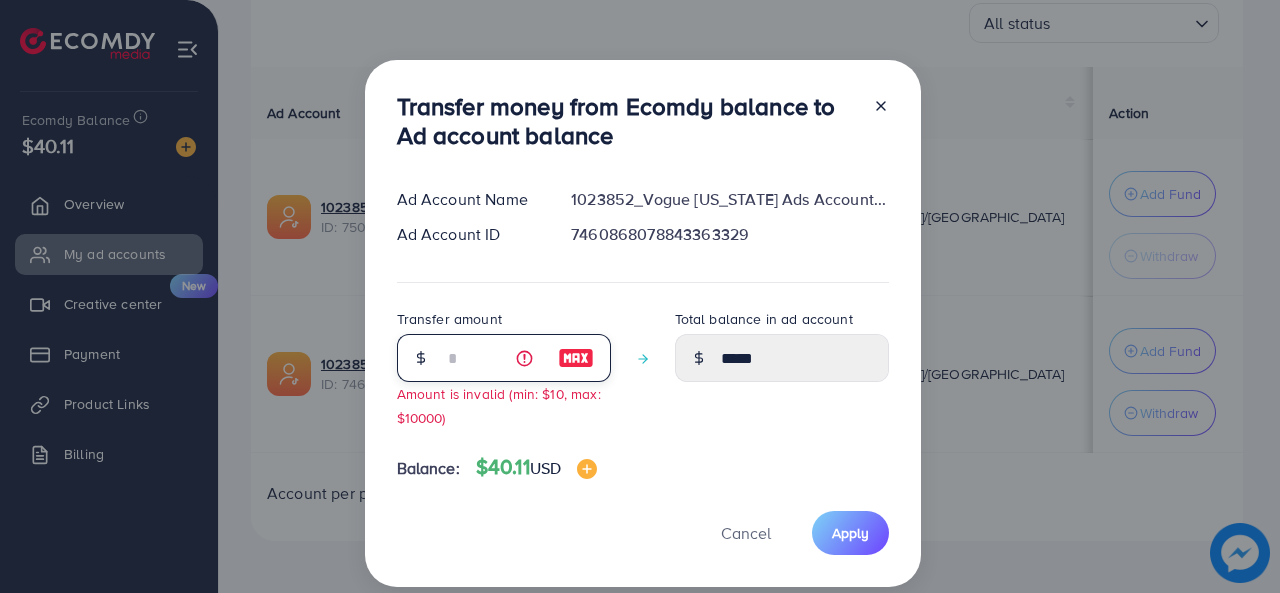 type 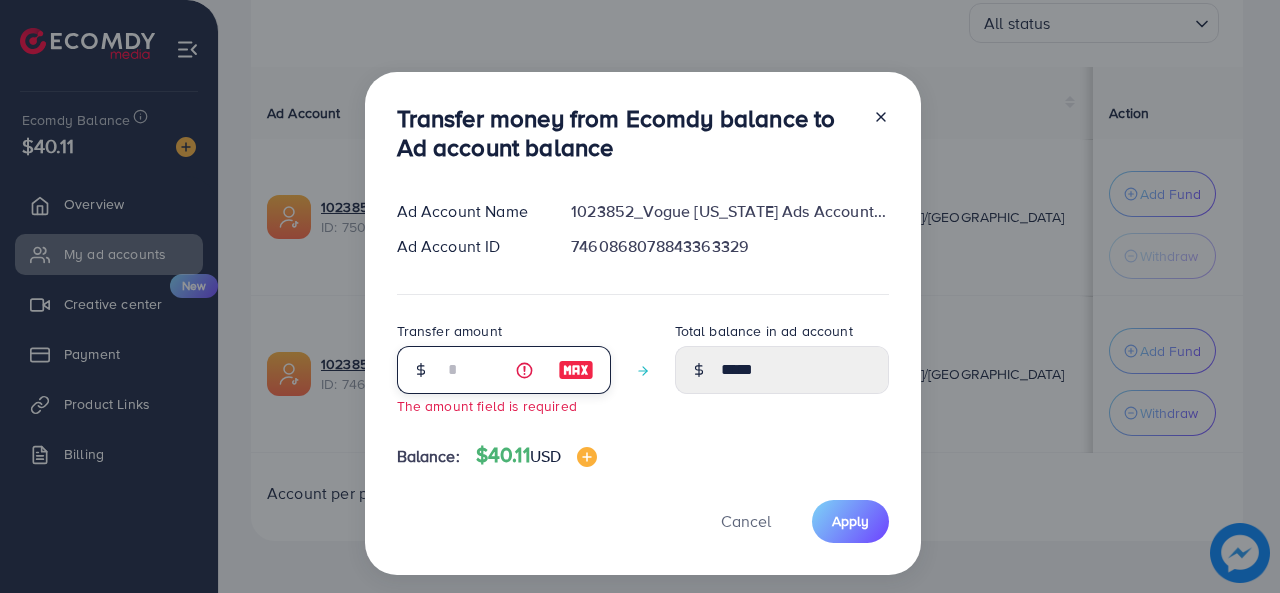 type on "*" 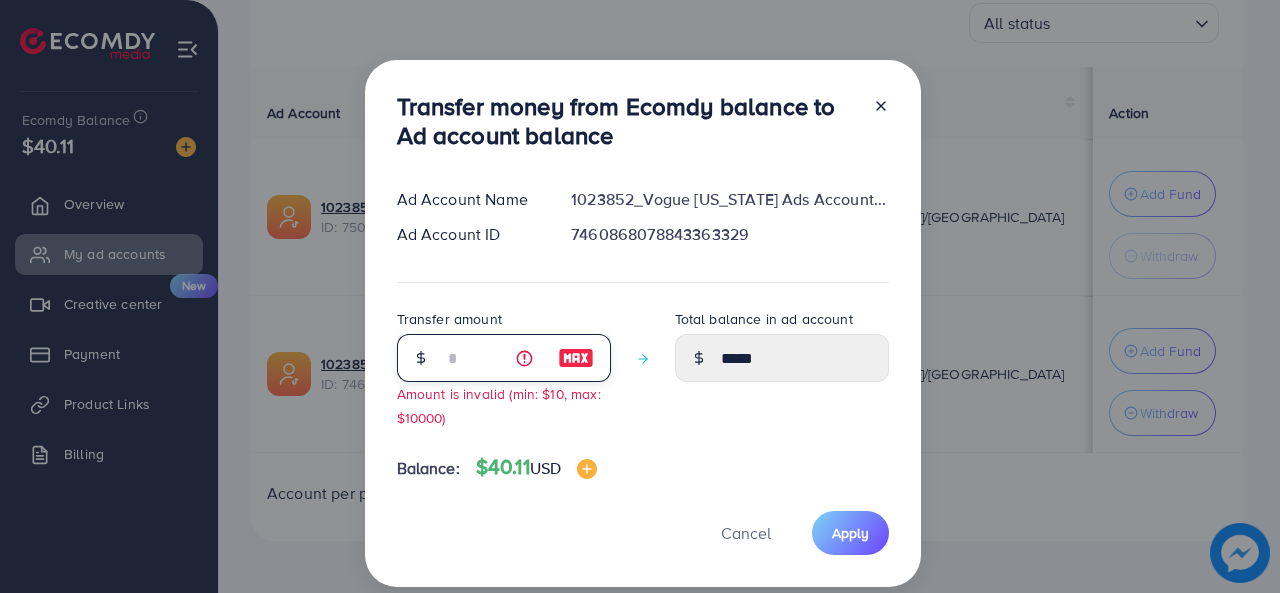 type on "**" 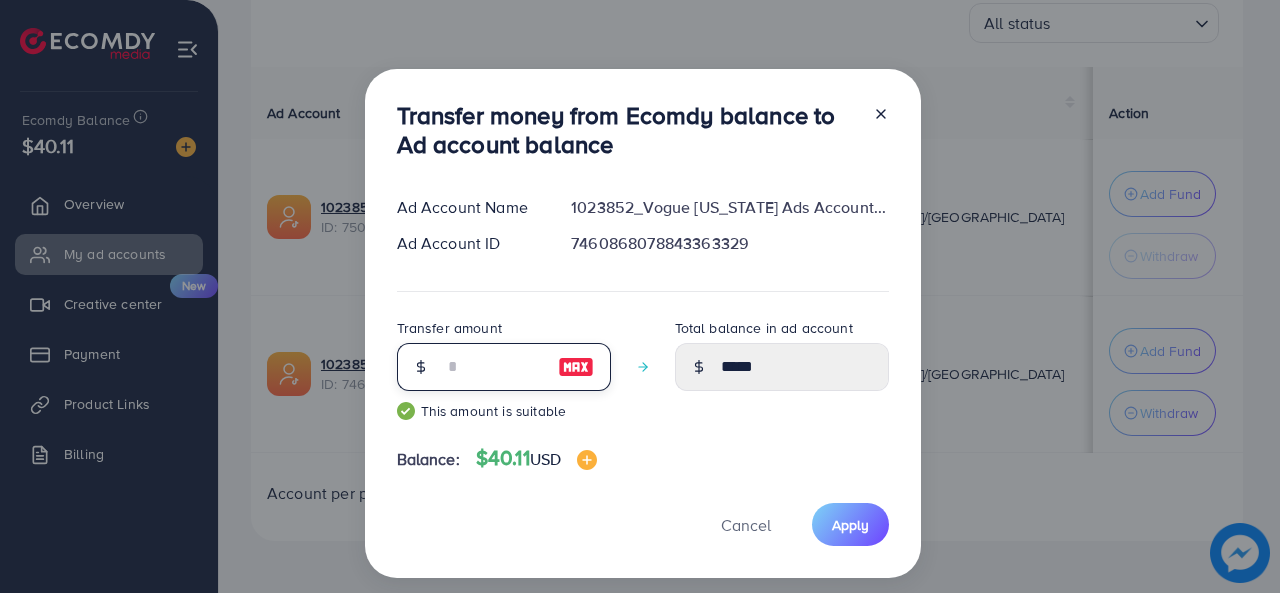 type on "*" 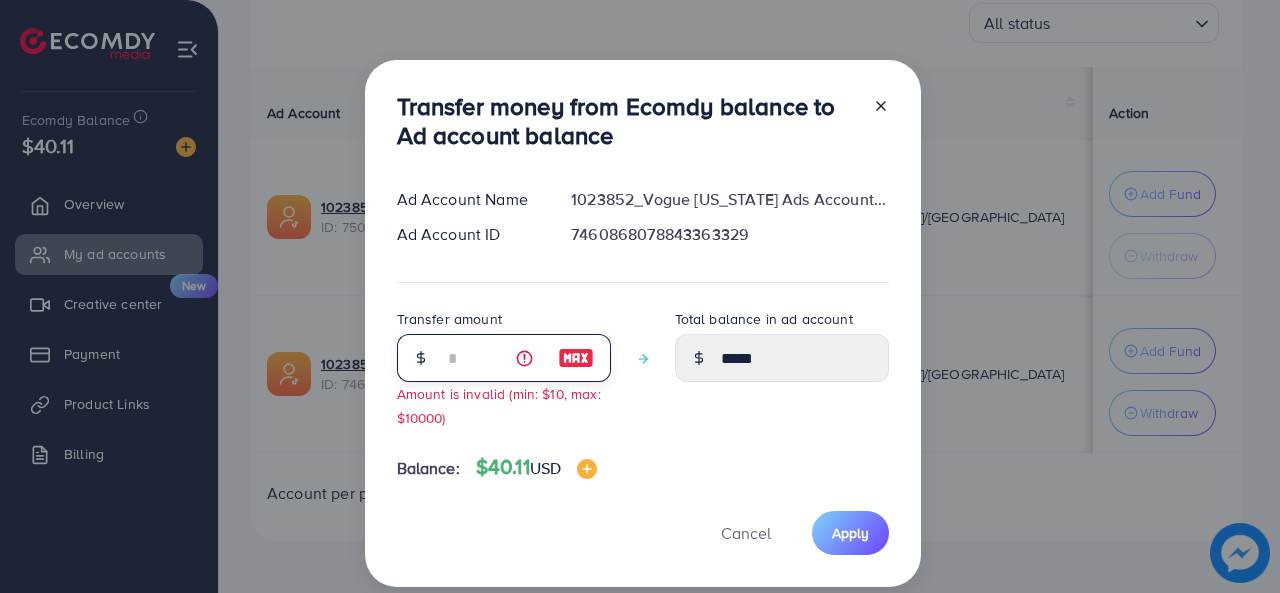 type 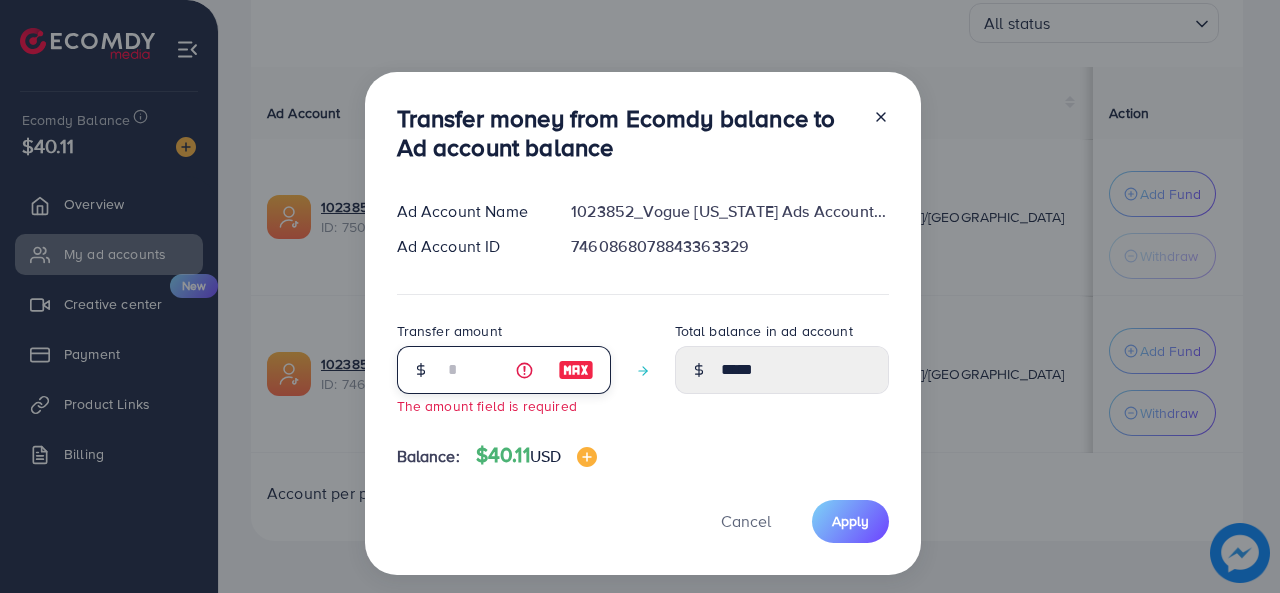 type on "*" 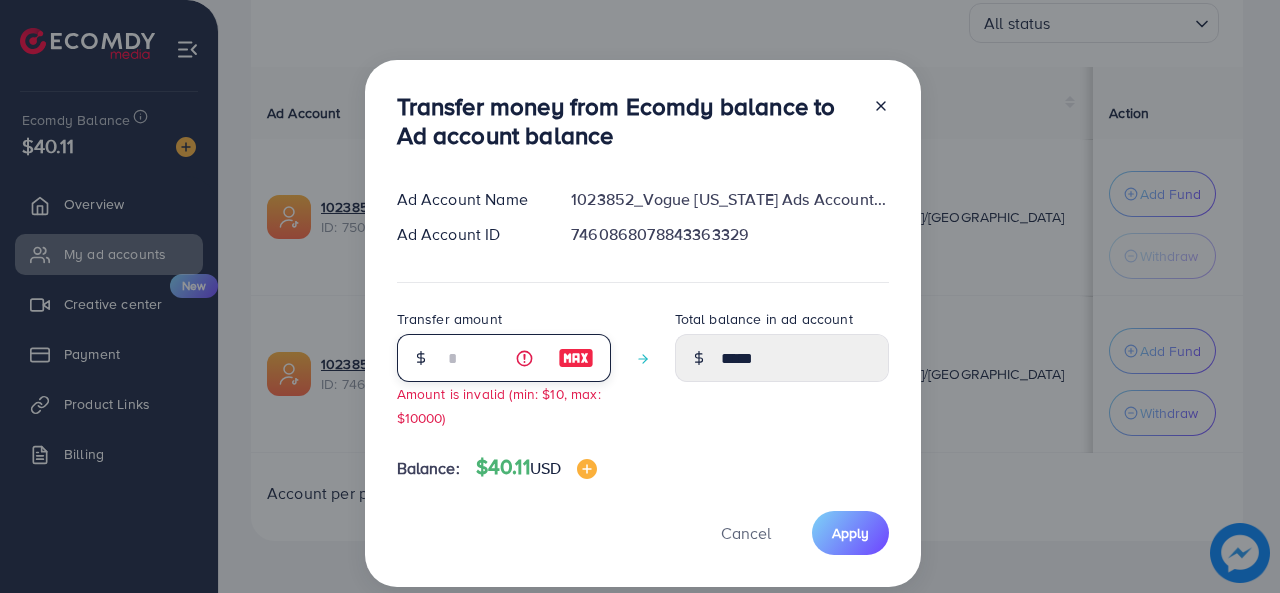 type on "*****" 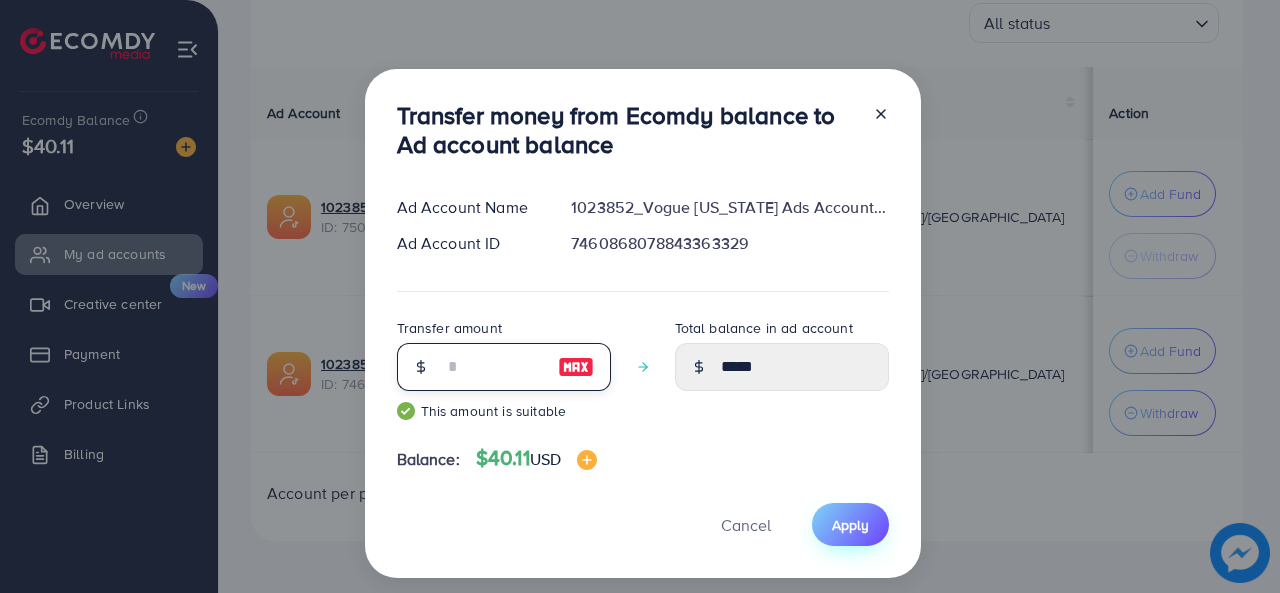 type on "**" 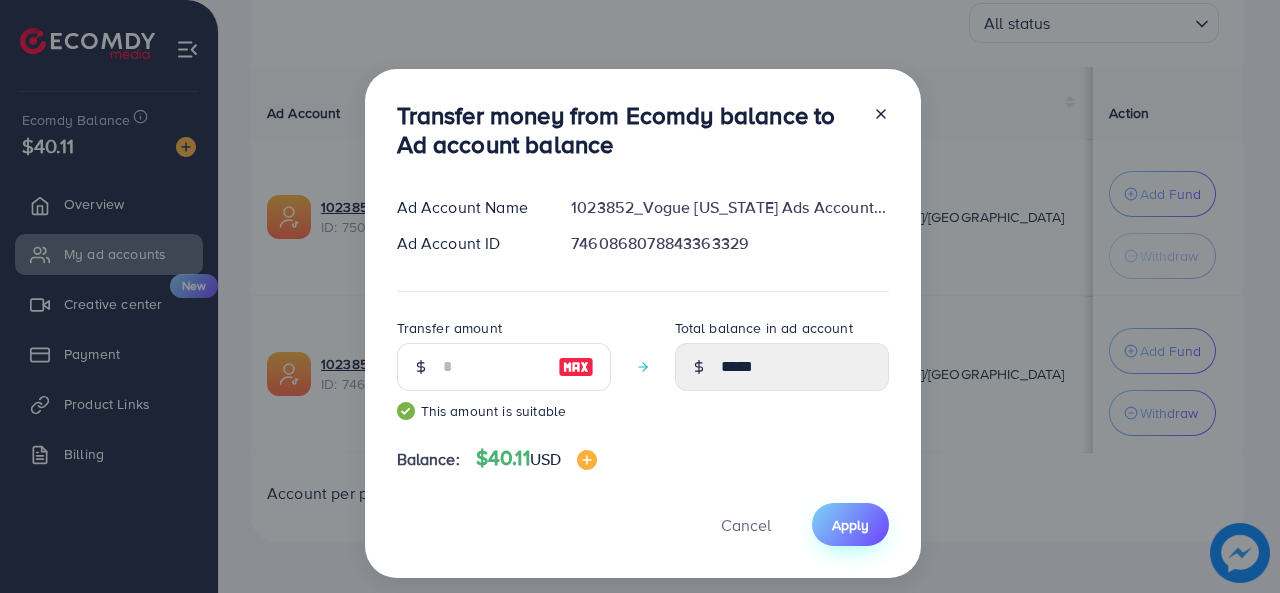 click on "Apply" at bounding box center [850, 524] 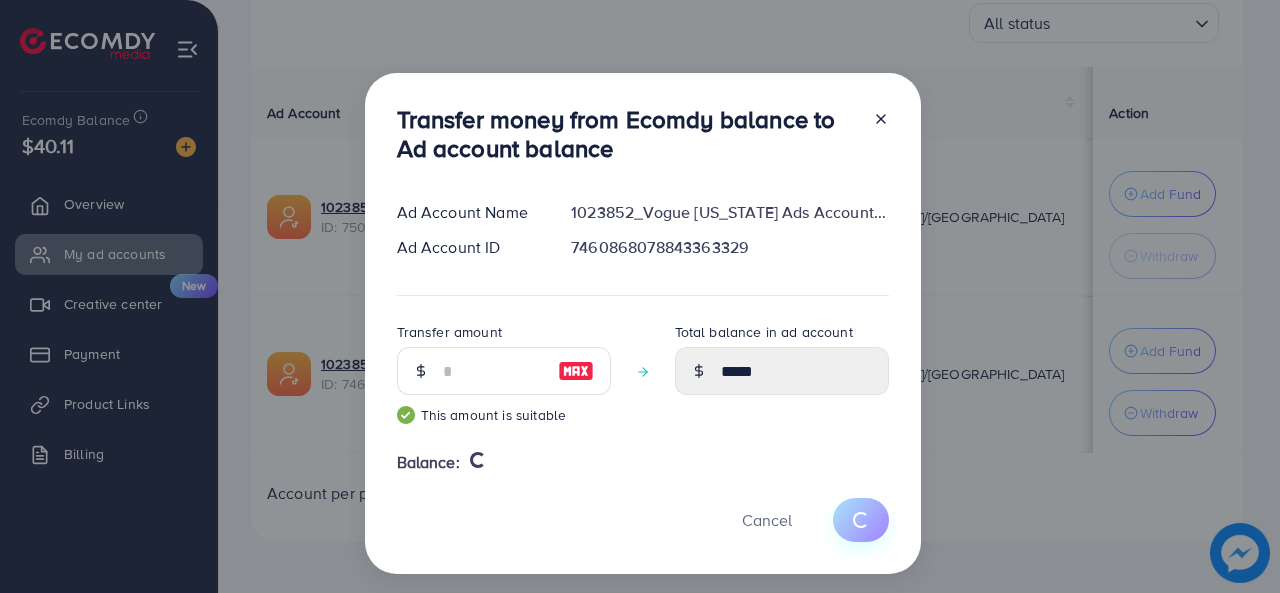 type 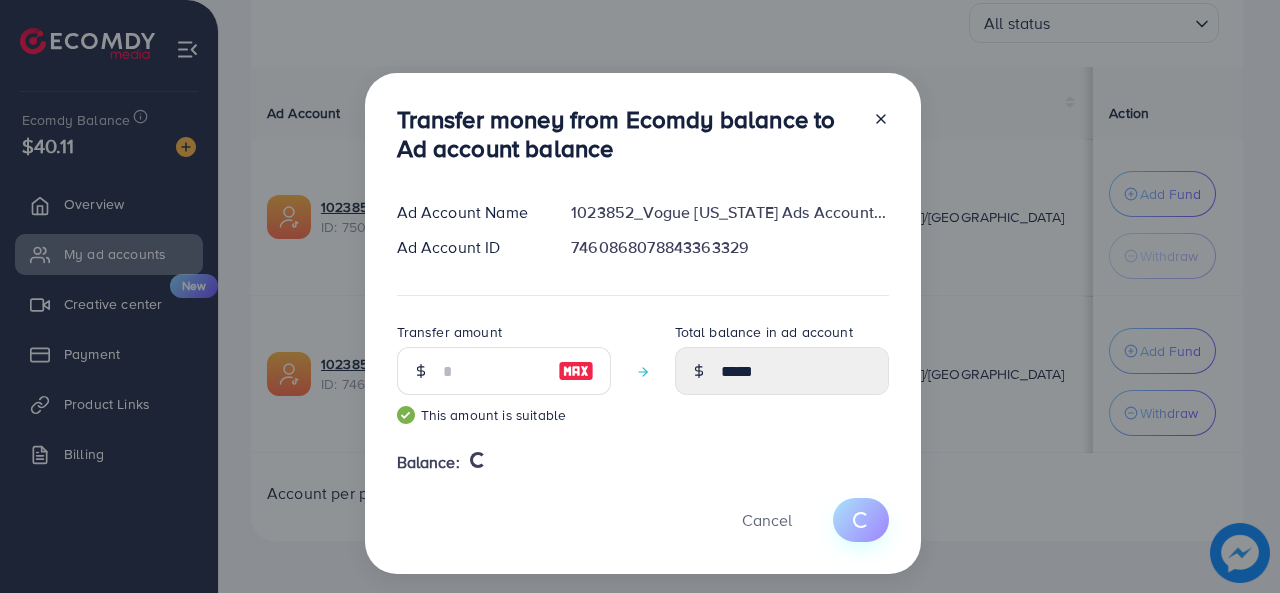 type on "*****" 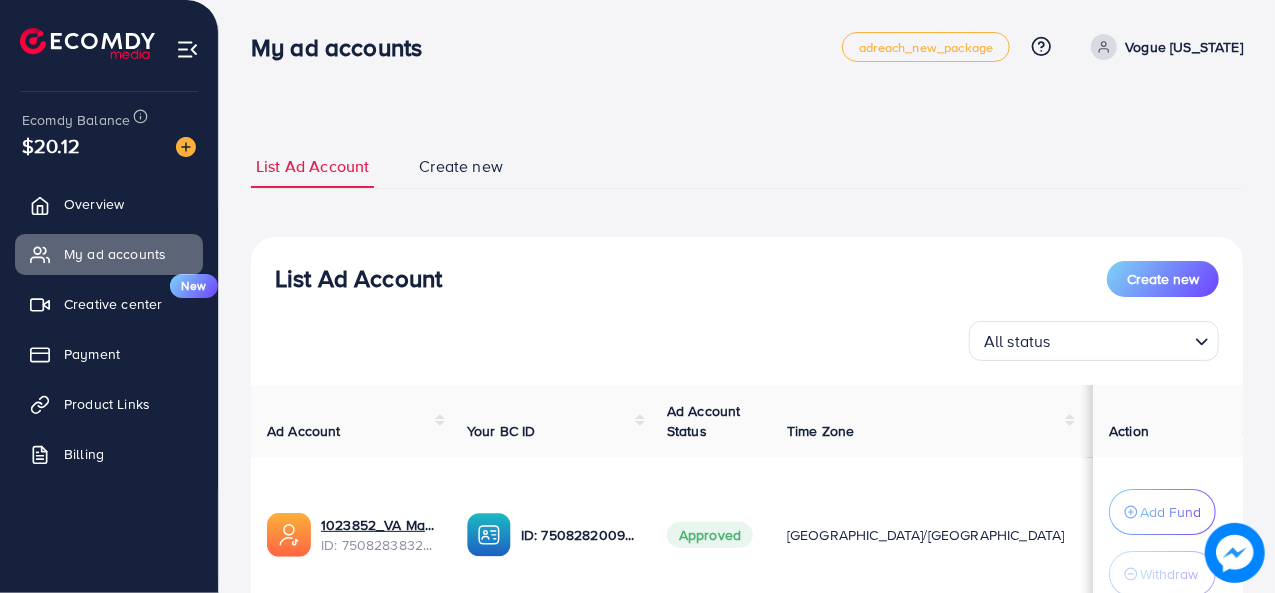 scroll, scrollTop: 0, scrollLeft: 0, axis: both 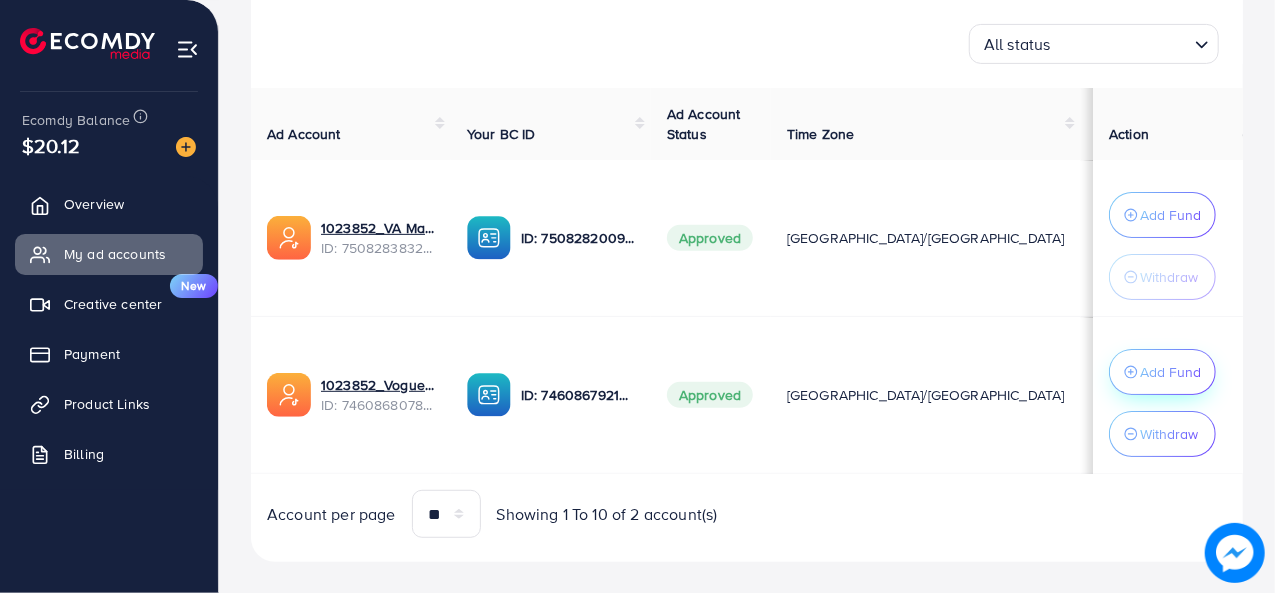 click on "Add Fund" at bounding box center (1170, 215) 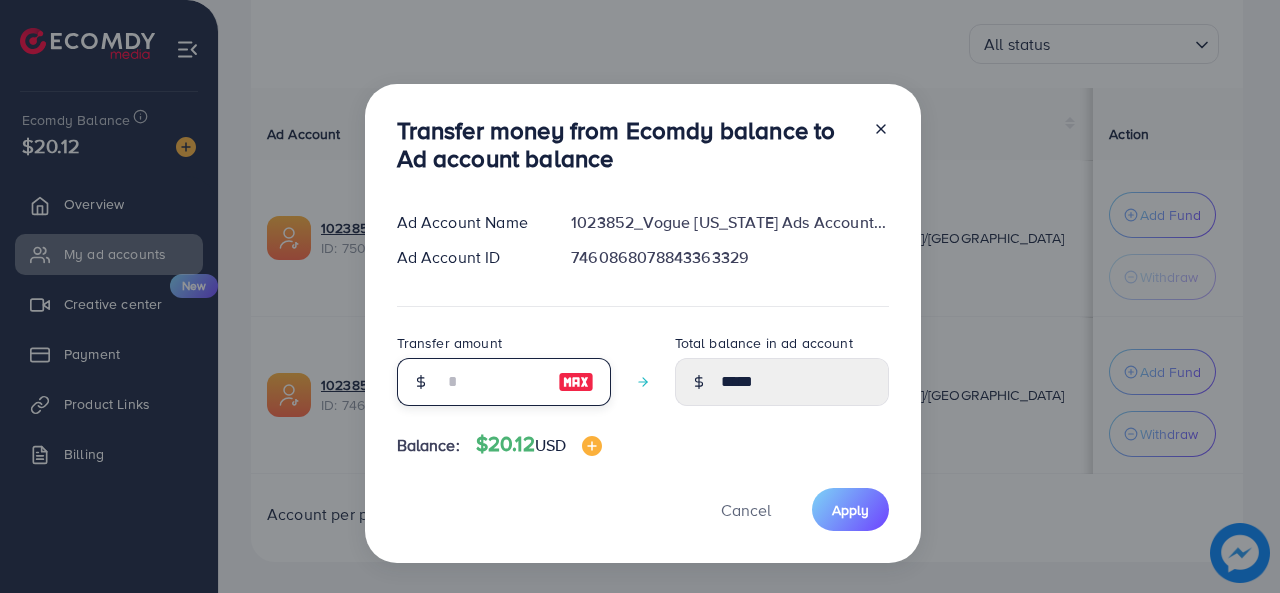 click at bounding box center (493, 382) 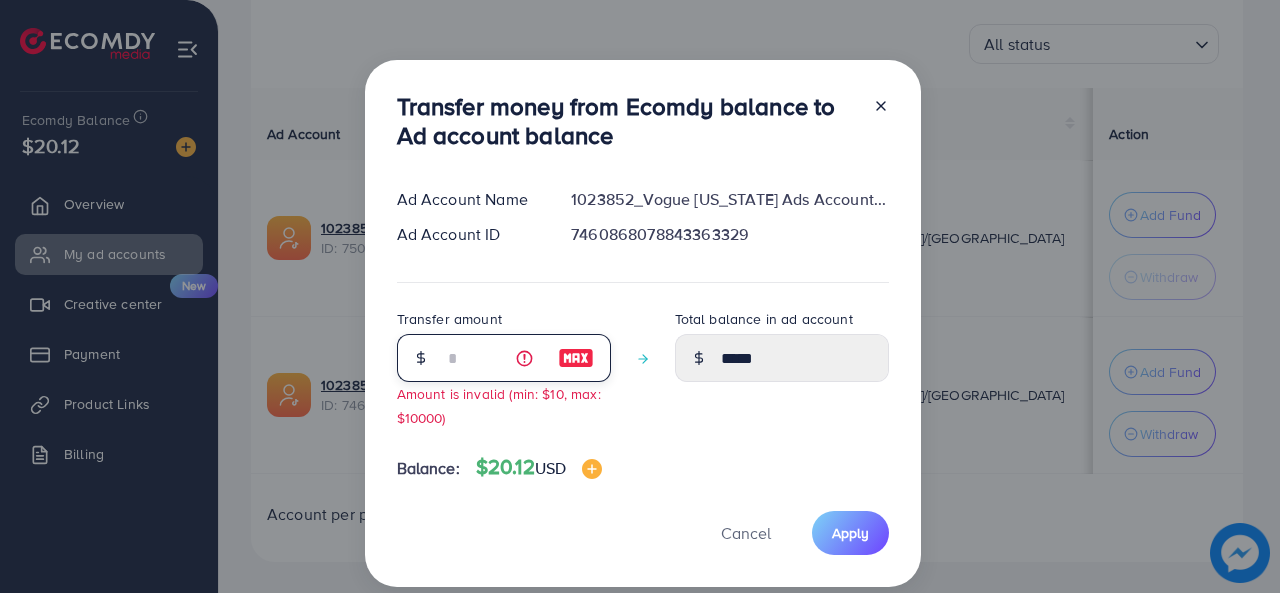 type on "**" 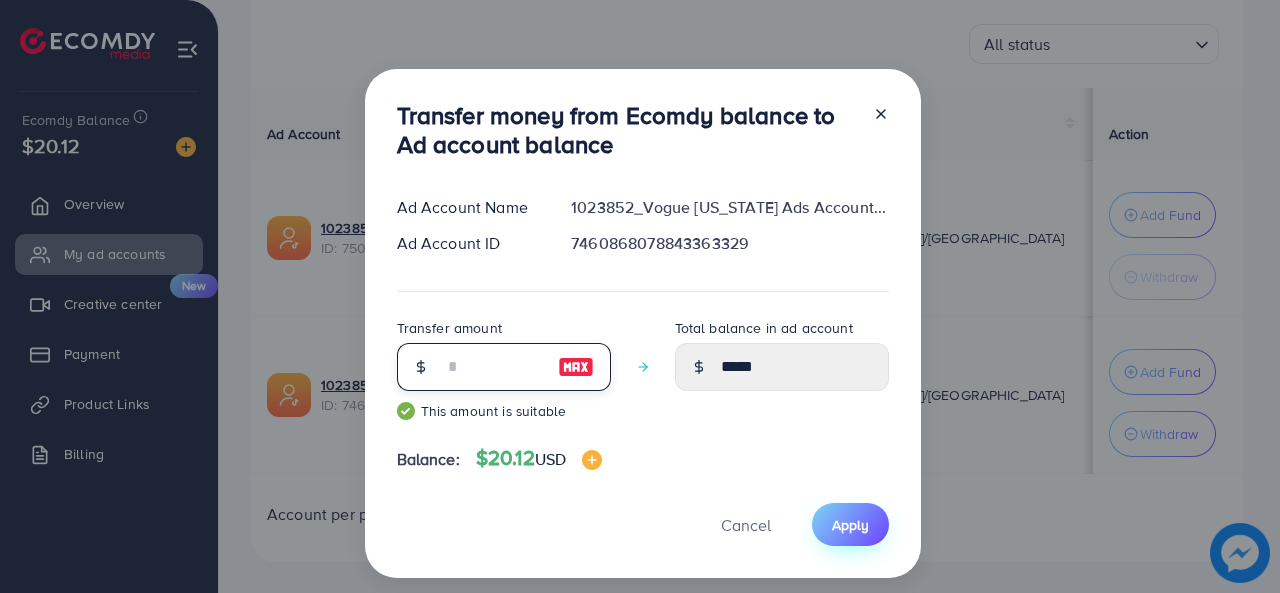 type on "**" 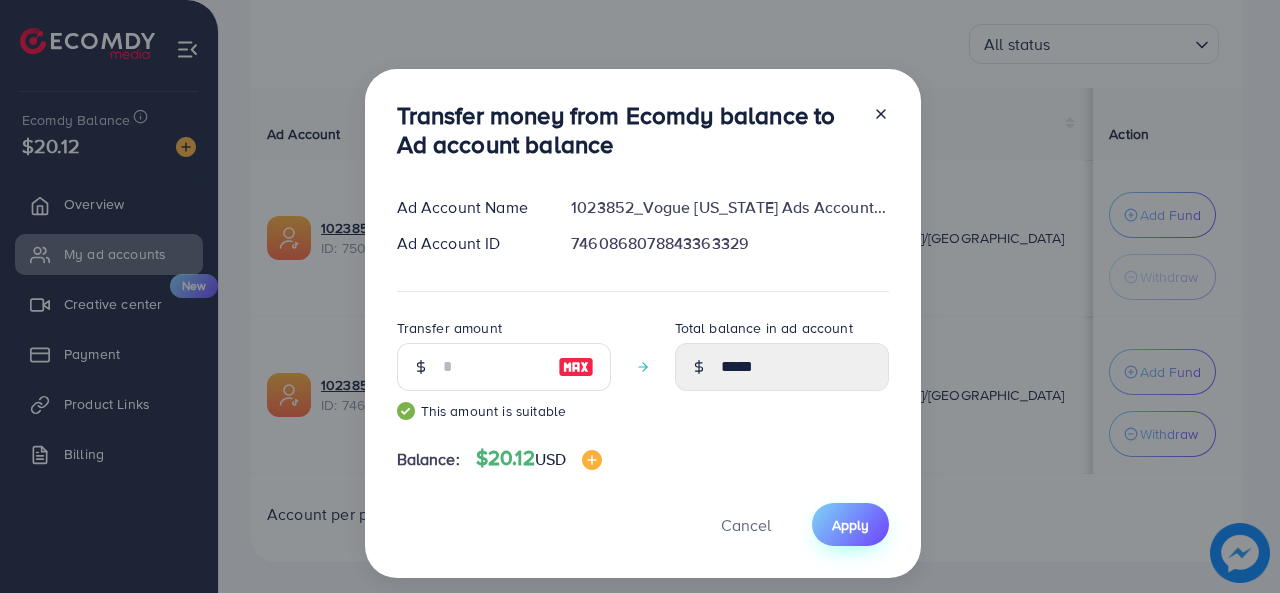 click on "Apply" at bounding box center (850, 525) 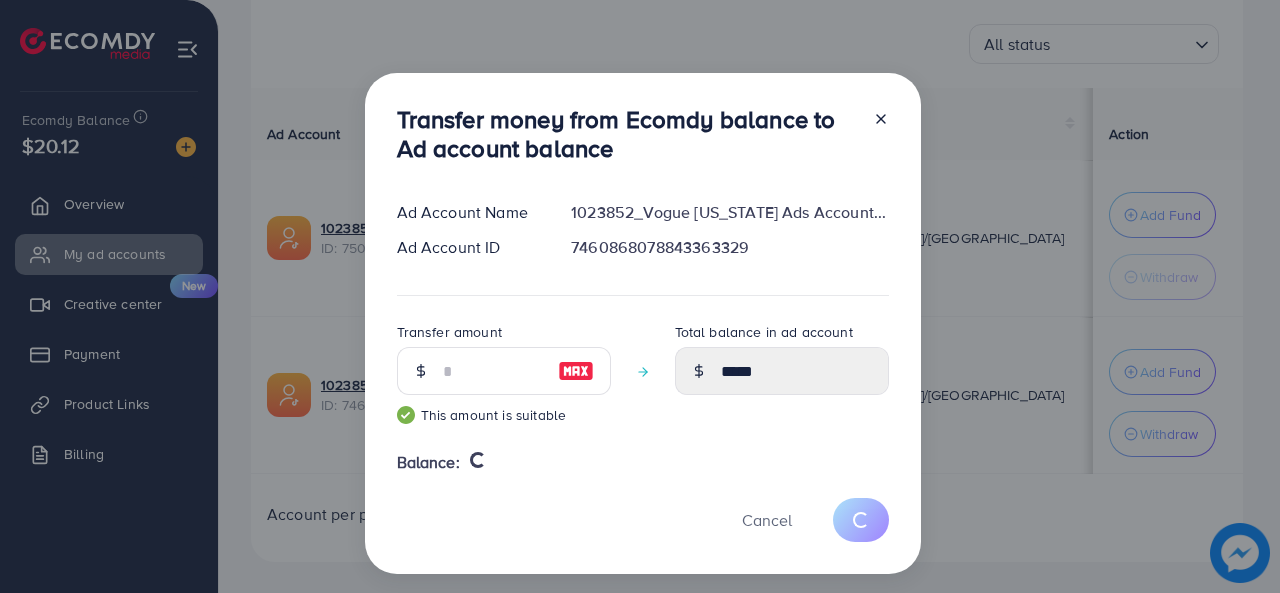 type 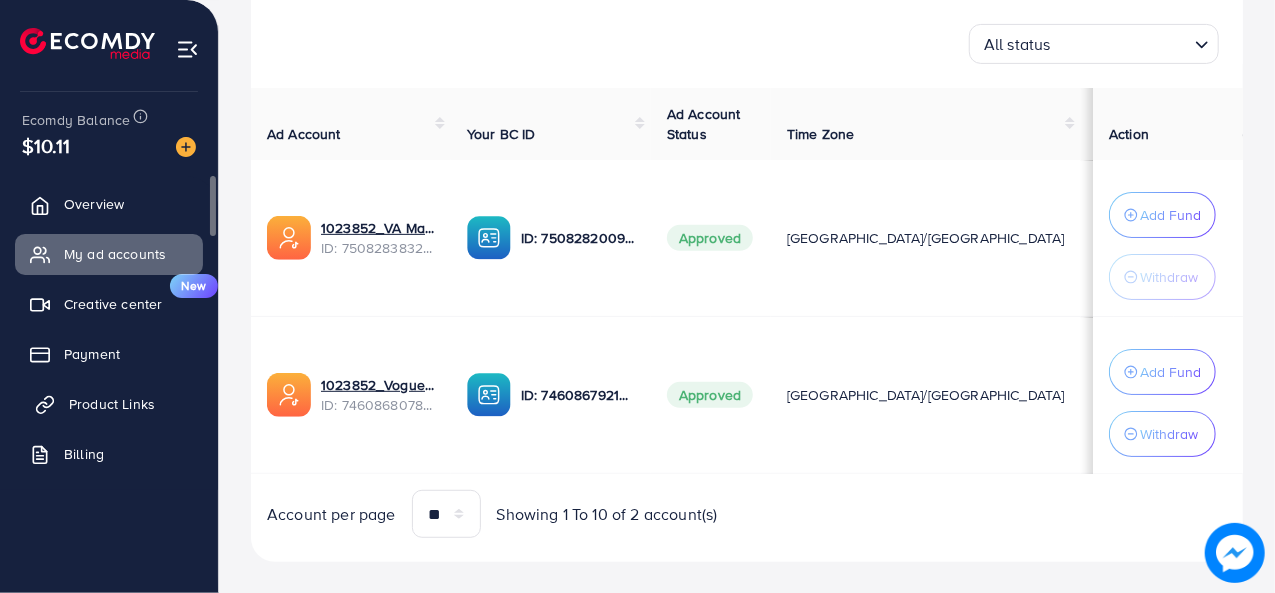 click on "Product Links" at bounding box center (112, 404) 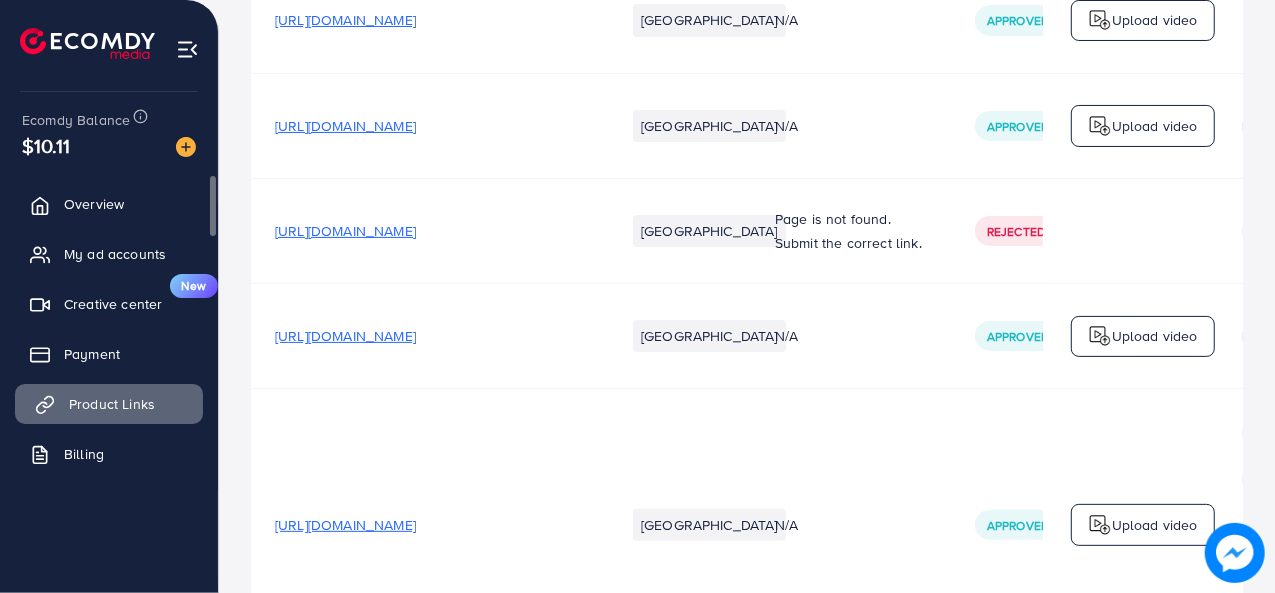 scroll, scrollTop: 0, scrollLeft: 0, axis: both 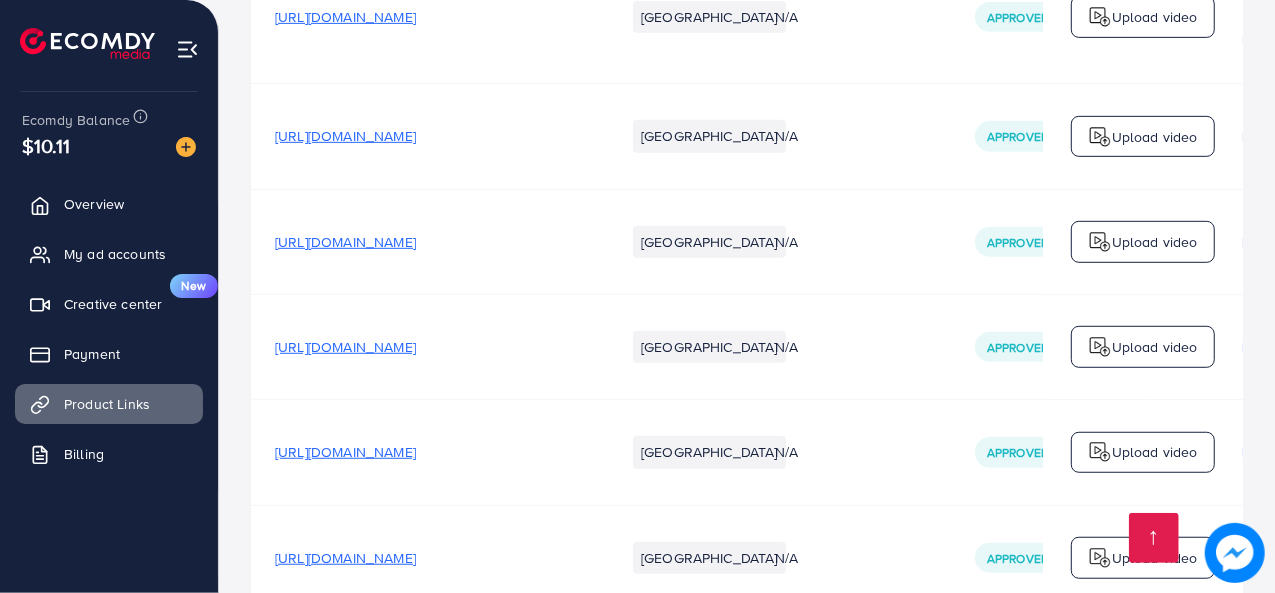 click on "[URL][DOMAIN_NAME]" at bounding box center (345, 242) 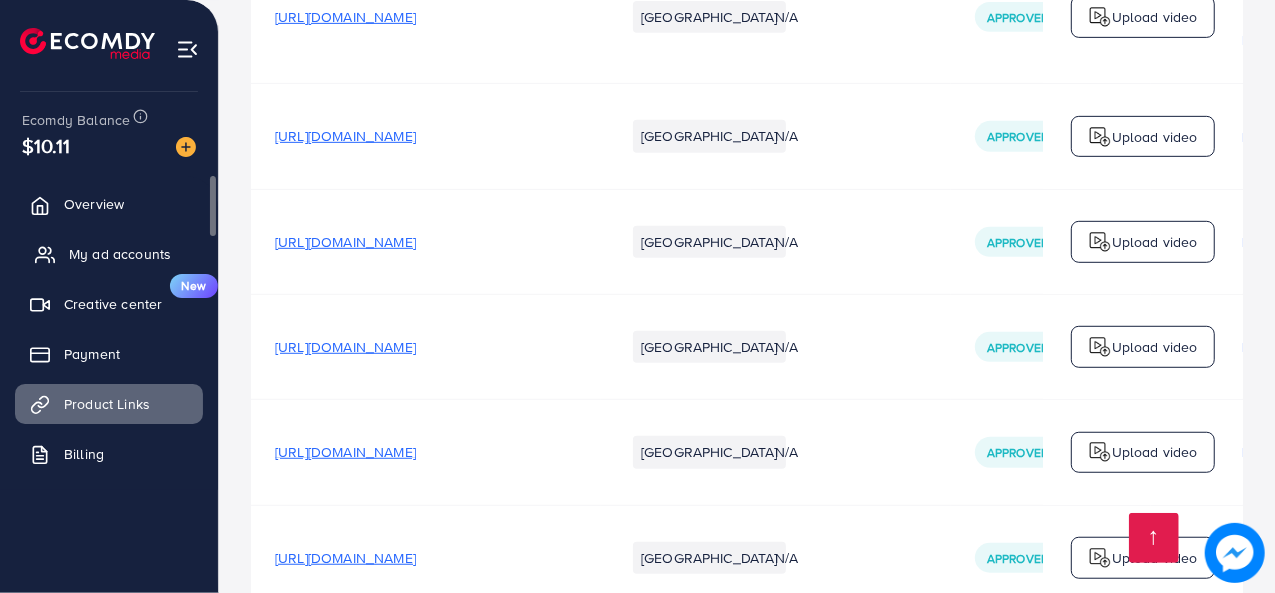 click on "My ad accounts" at bounding box center (120, 254) 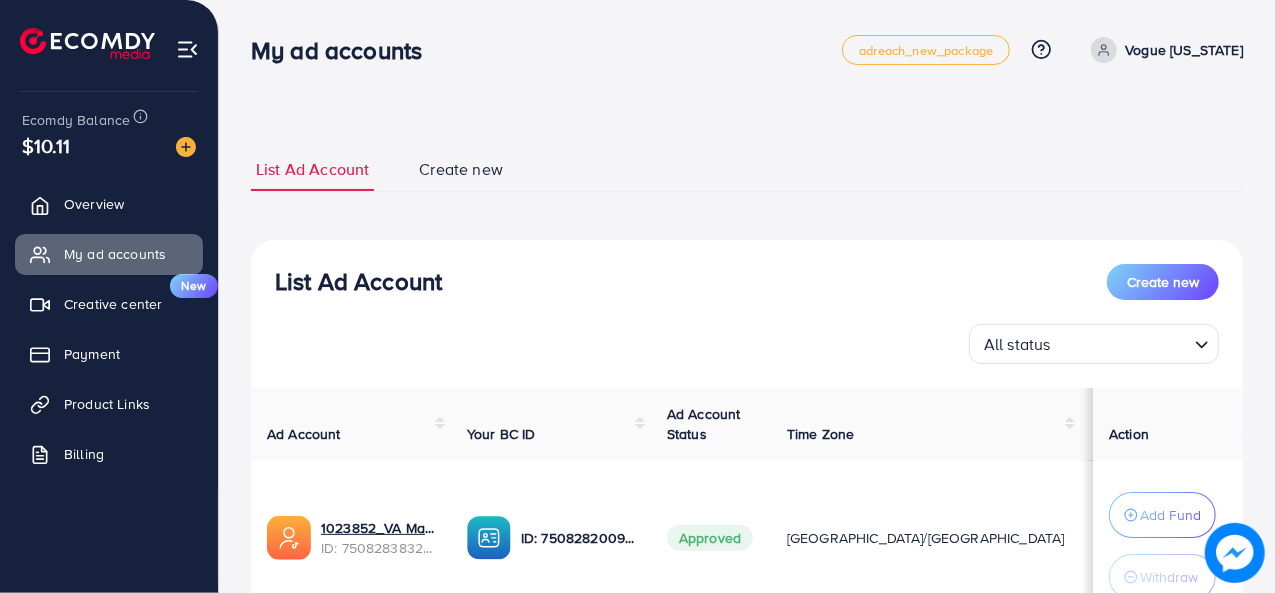 scroll, scrollTop: 321, scrollLeft: 0, axis: vertical 